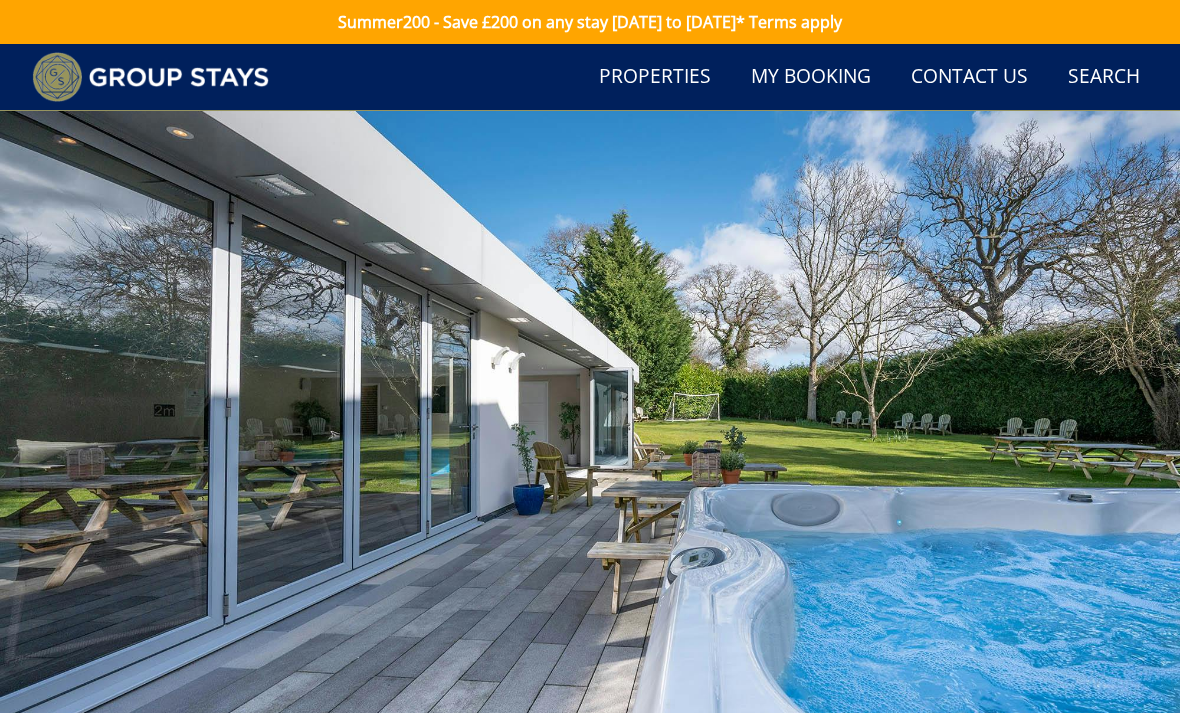 scroll, scrollTop: 818, scrollLeft: 0, axis: vertical 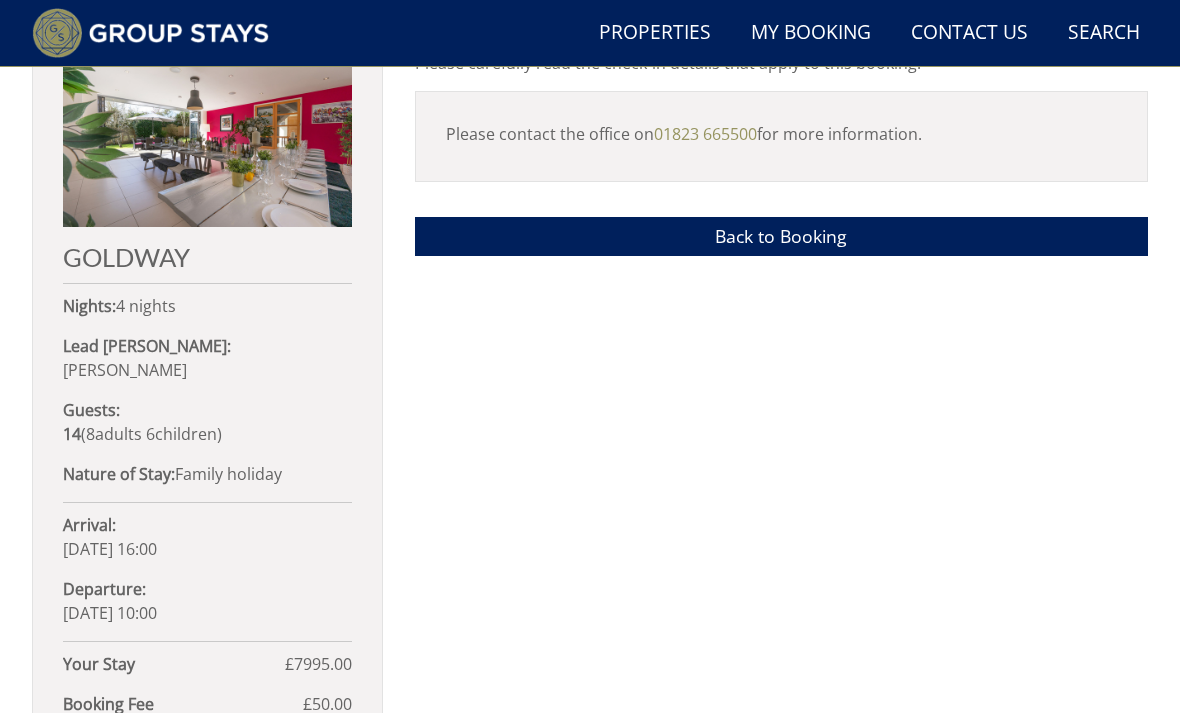 click on "Back to Booking" at bounding box center (781, 236) 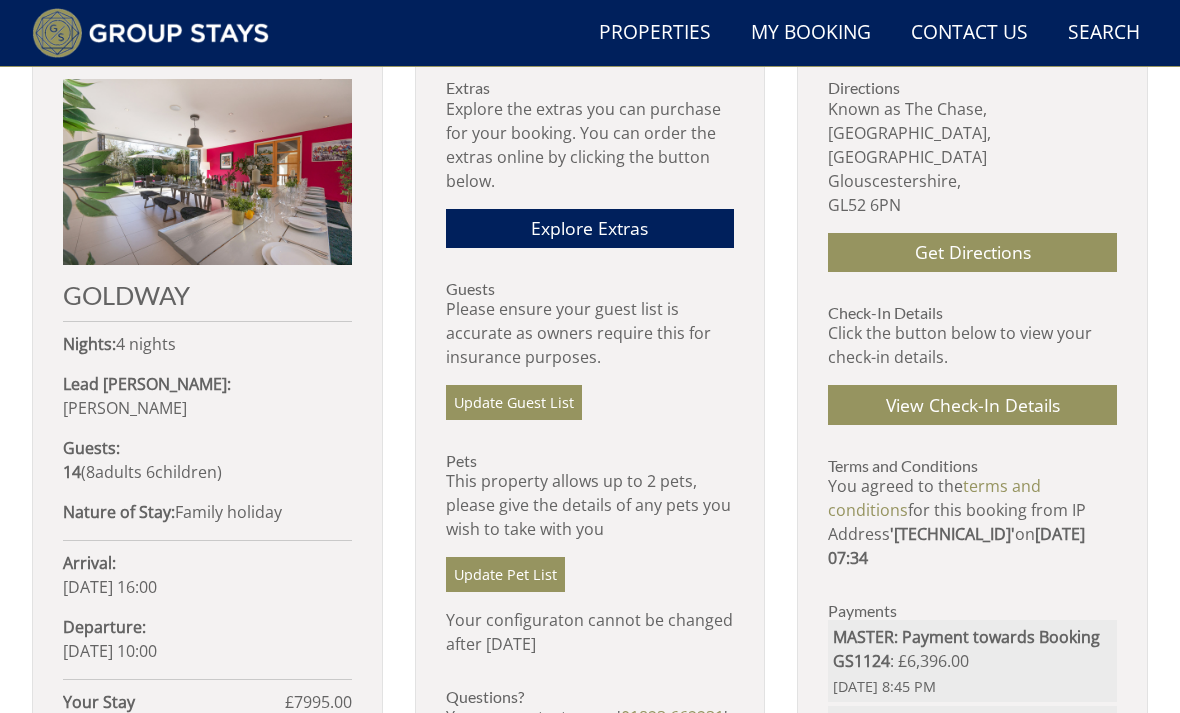 scroll, scrollTop: 791, scrollLeft: 0, axis: vertical 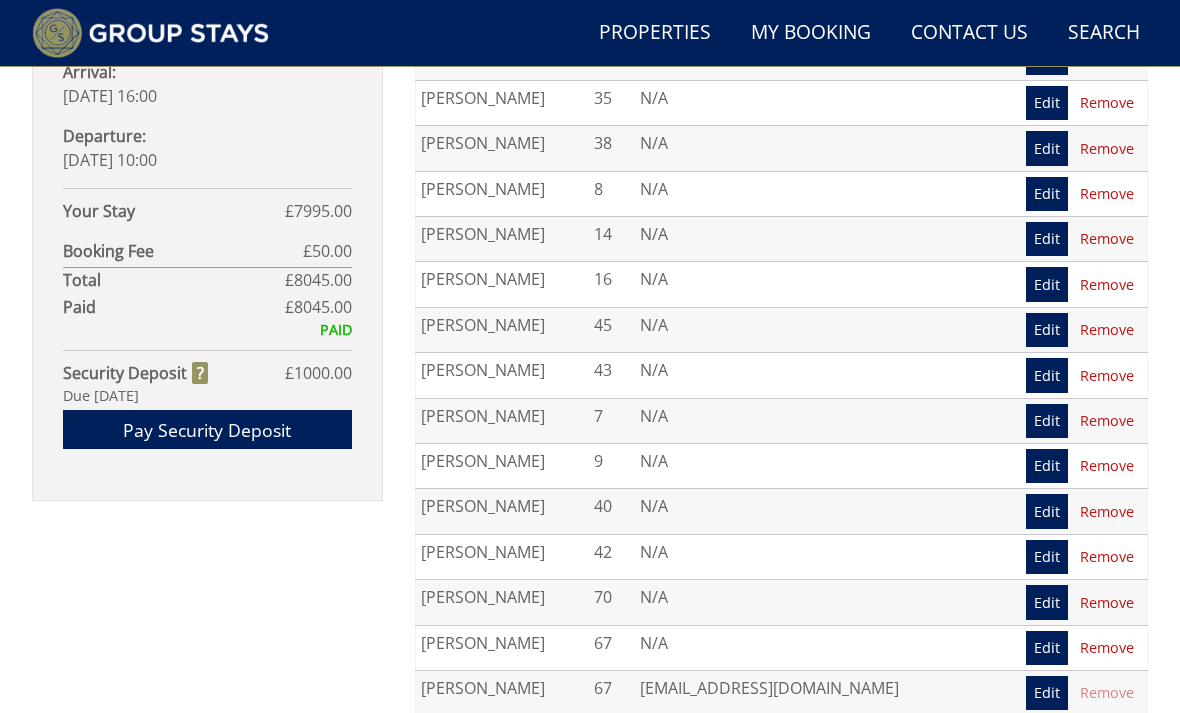 click on "GOLDWAY
Nights:  4 nights
Lead [PERSON_NAME]:   [PERSON_NAME]
Guests:
14  ( 8  adult s   6  child ren   0  infant s )
Nature of Stay:  Family holiday
Arrival:
[DATE] 16:00
Departure:
[DATE] 10:00
Your Stay £ 7995.00
Extra Guest s  ( 0 ) £ 0.00
Extras £ 0.00
Pet Fee (0) £ 0.00
Refund Protection £ 0.00
Booking Fee £ 50.00
Total £ 8045.00
Paid £ 8045.00 PAID
Security Deposit £ 1000.00 Due [DATE]
Pay Security Deposit" at bounding box center (207, 164) 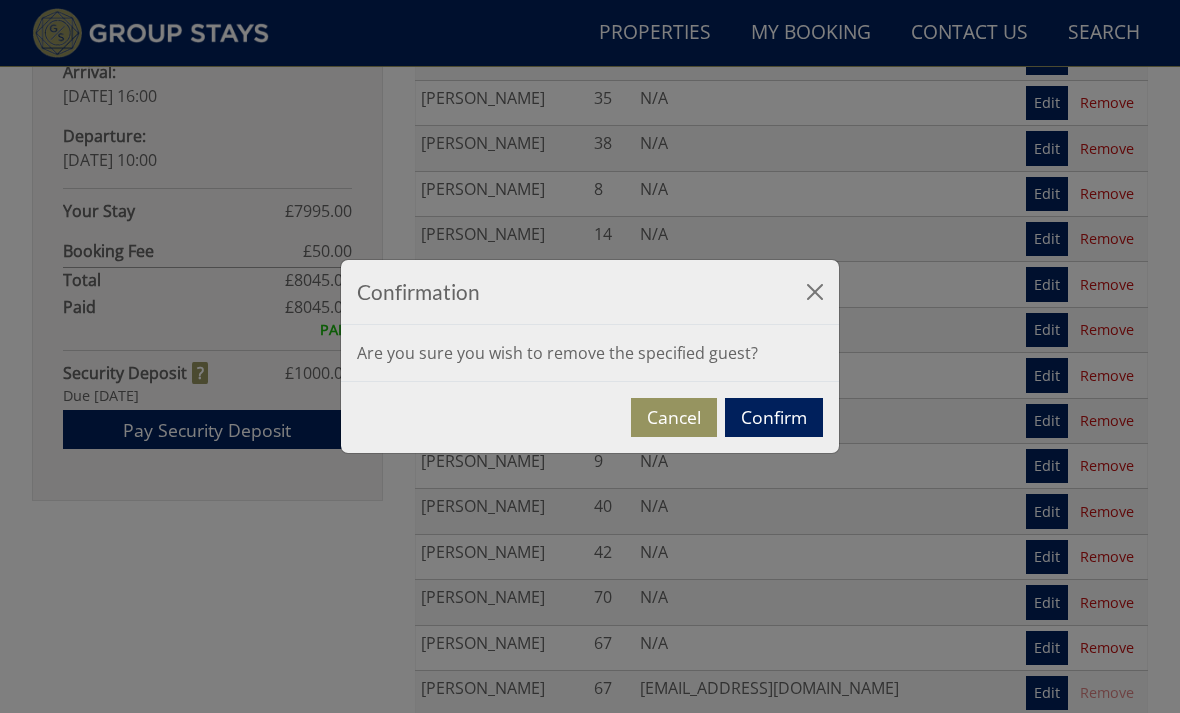 click on "Confirm" at bounding box center (774, 417) 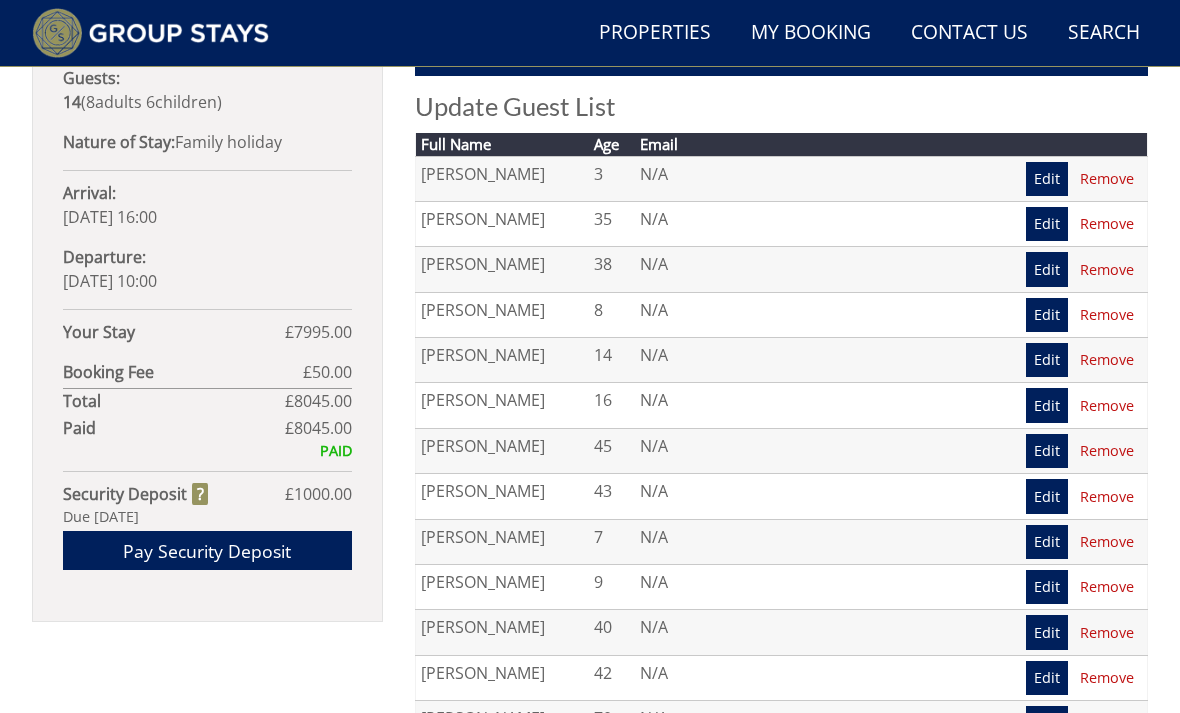 scroll, scrollTop: 1160, scrollLeft: 0, axis: vertical 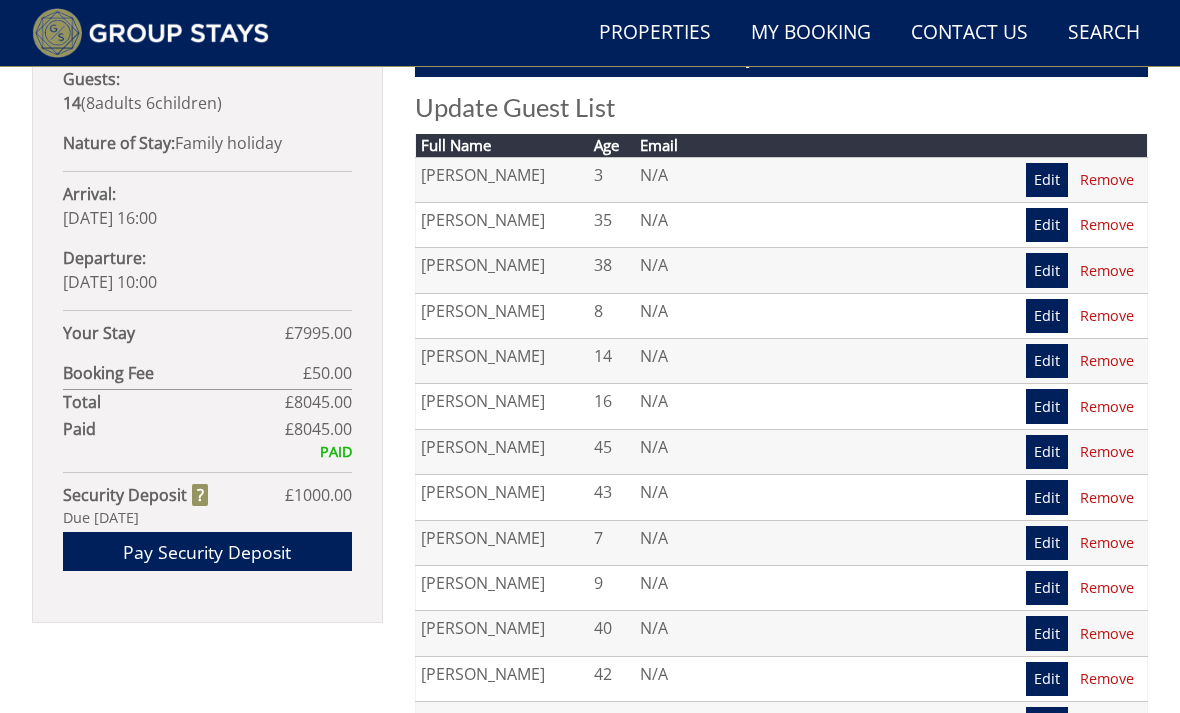 click on "Contact Us  [PHONE_NUMBER]" at bounding box center [969, 33] 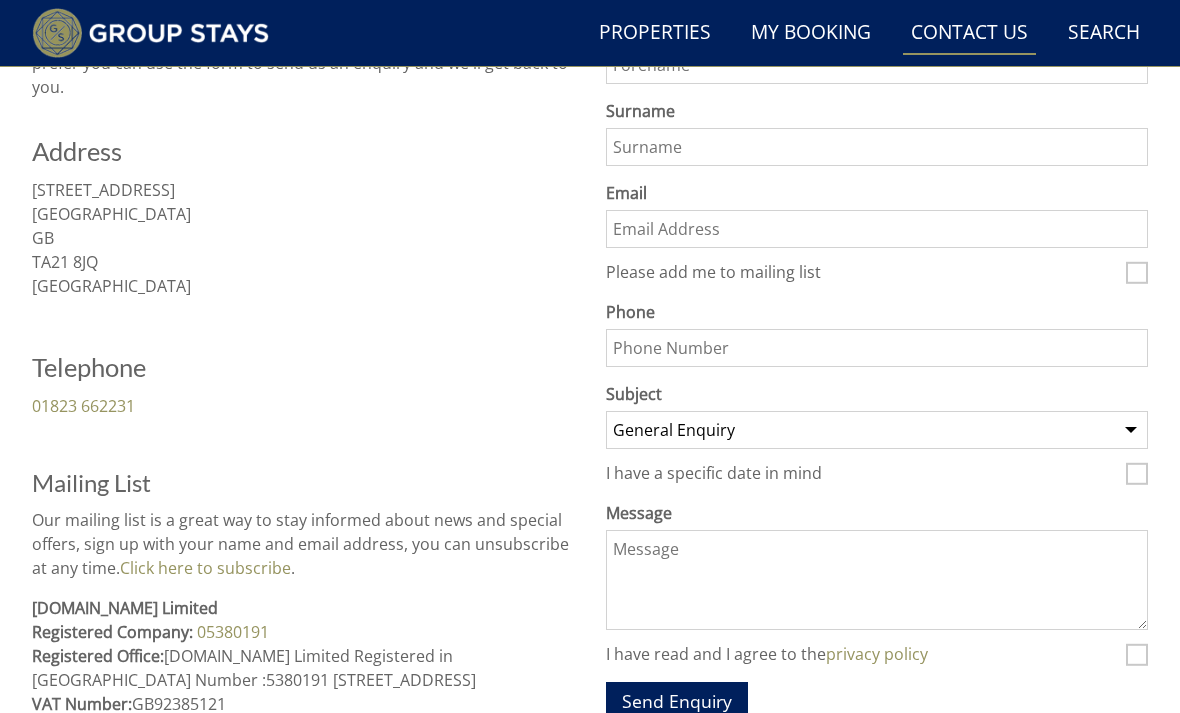 scroll, scrollTop: 812, scrollLeft: 0, axis: vertical 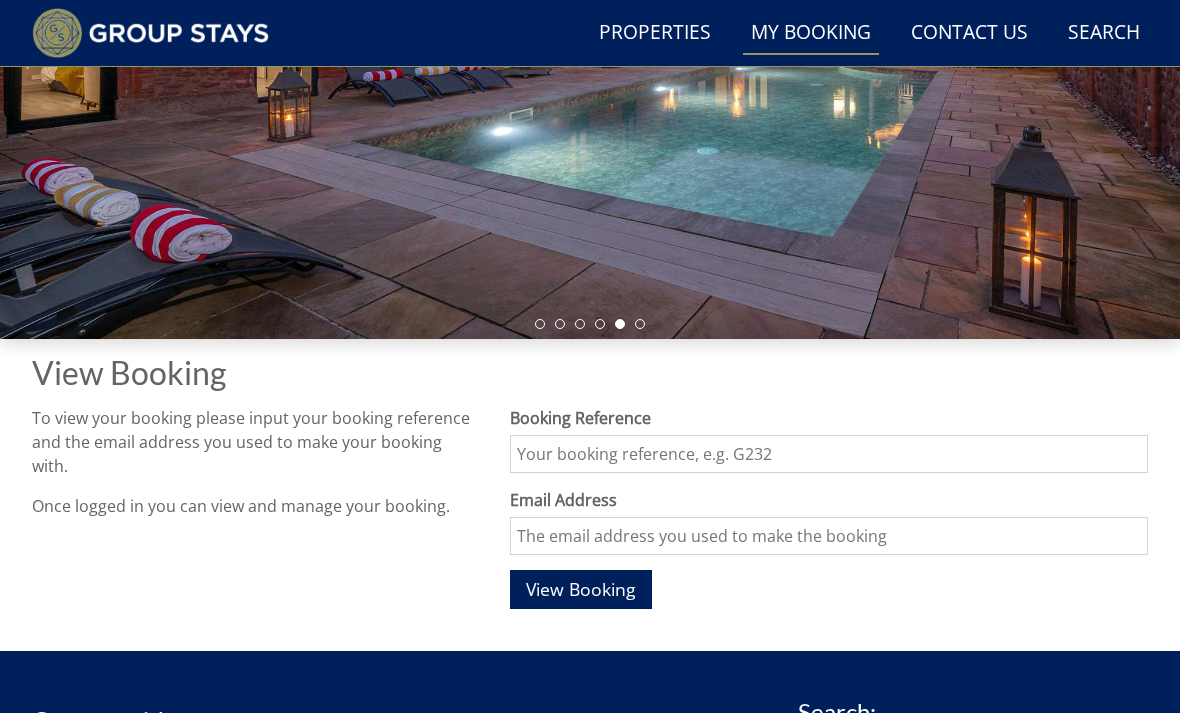 click on "Booking Reference" at bounding box center (829, 454) 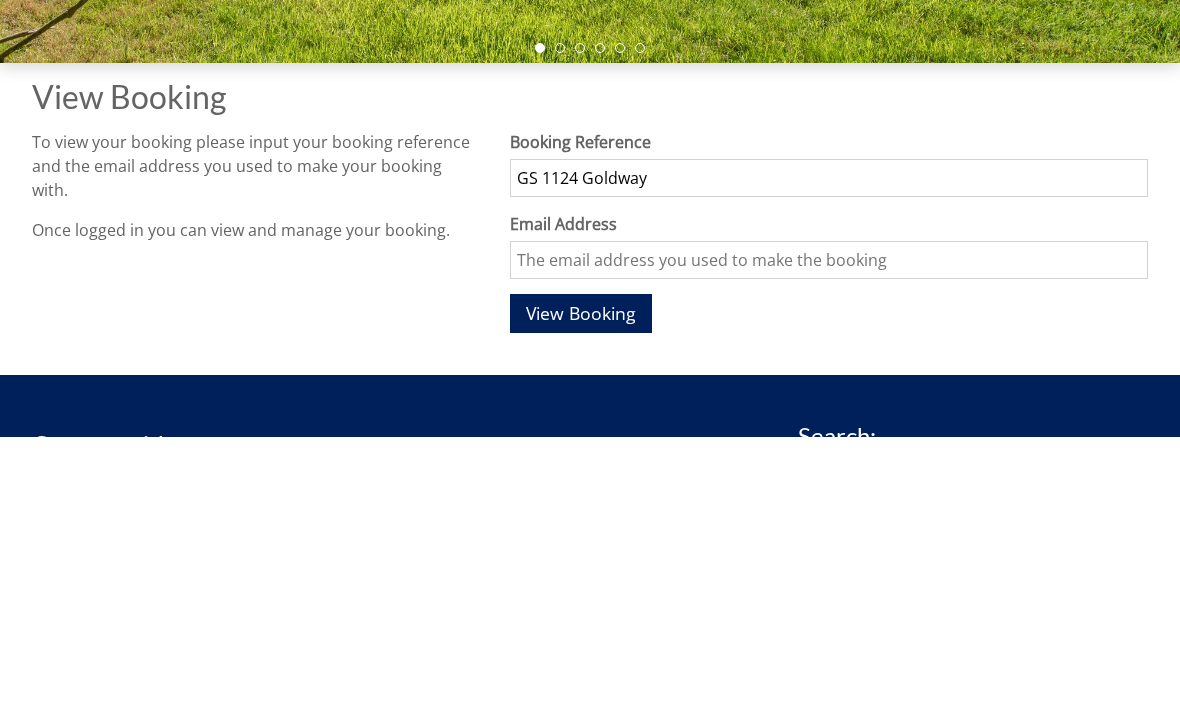 type on "GS 1124 Goldway" 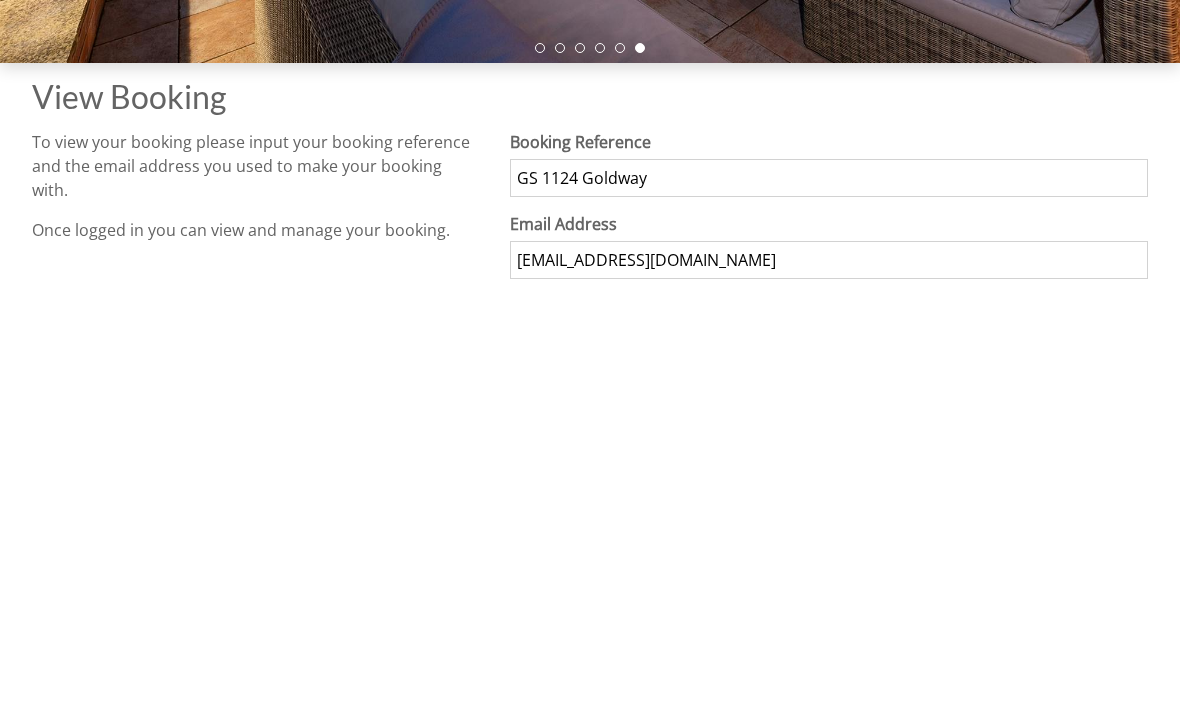scroll, scrollTop: 401, scrollLeft: 0, axis: vertical 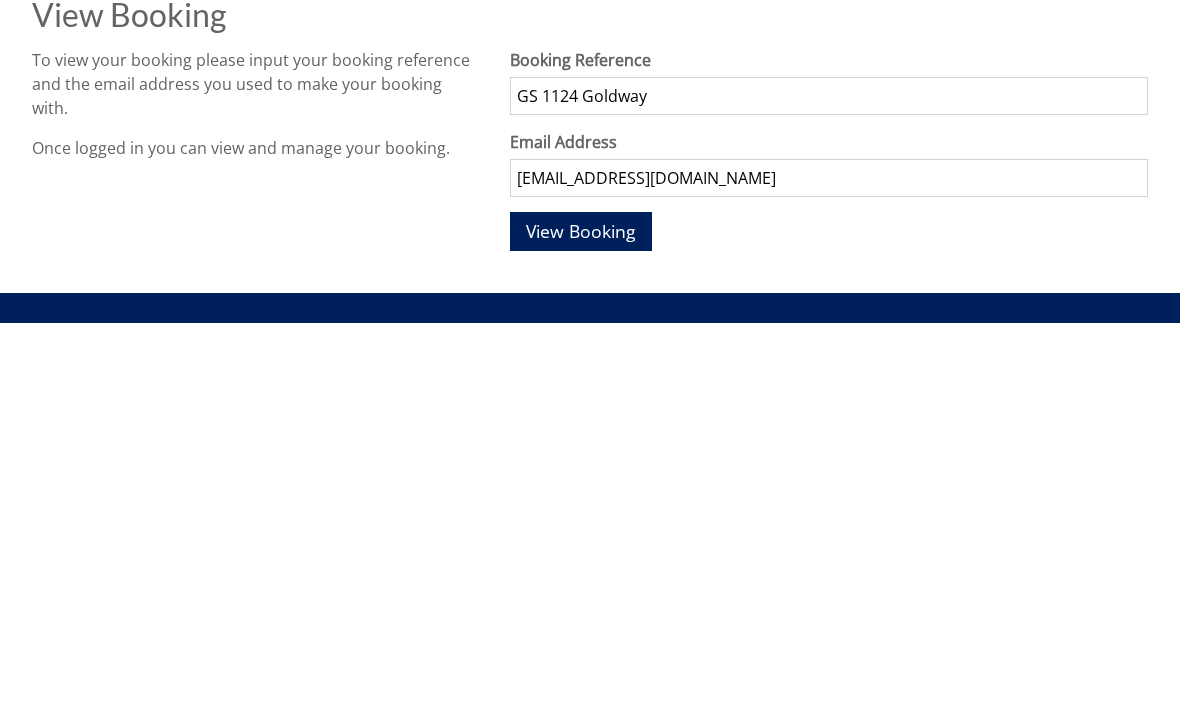 type on "[EMAIL_ADDRESS][DOMAIN_NAME]" 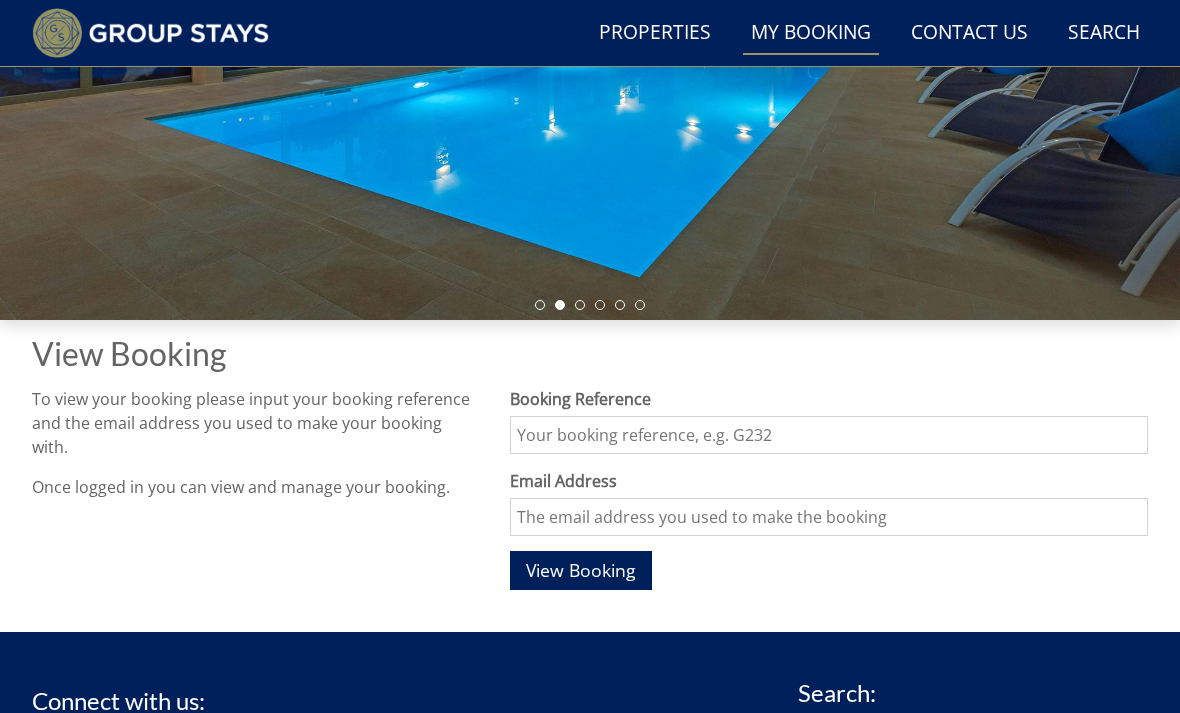 scroll, scrollTop: 450, scrollLeft: 0, axis: vertical 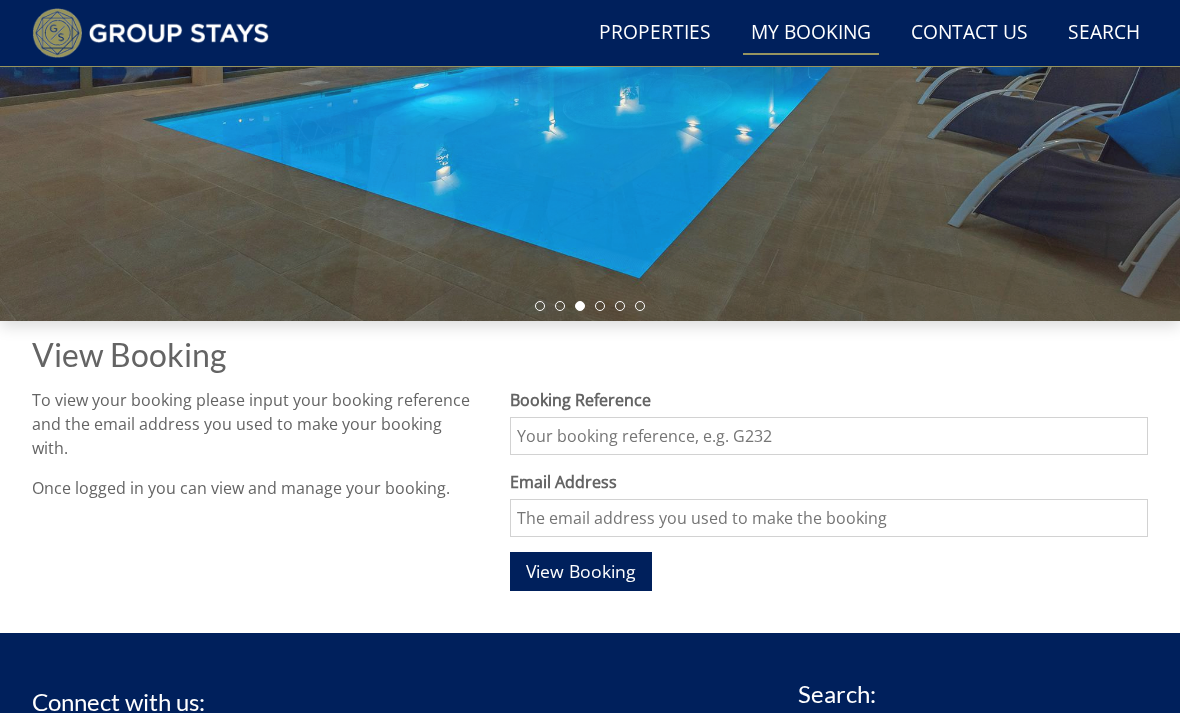 click on "Booking Reference" at bounding box center (829, 436) 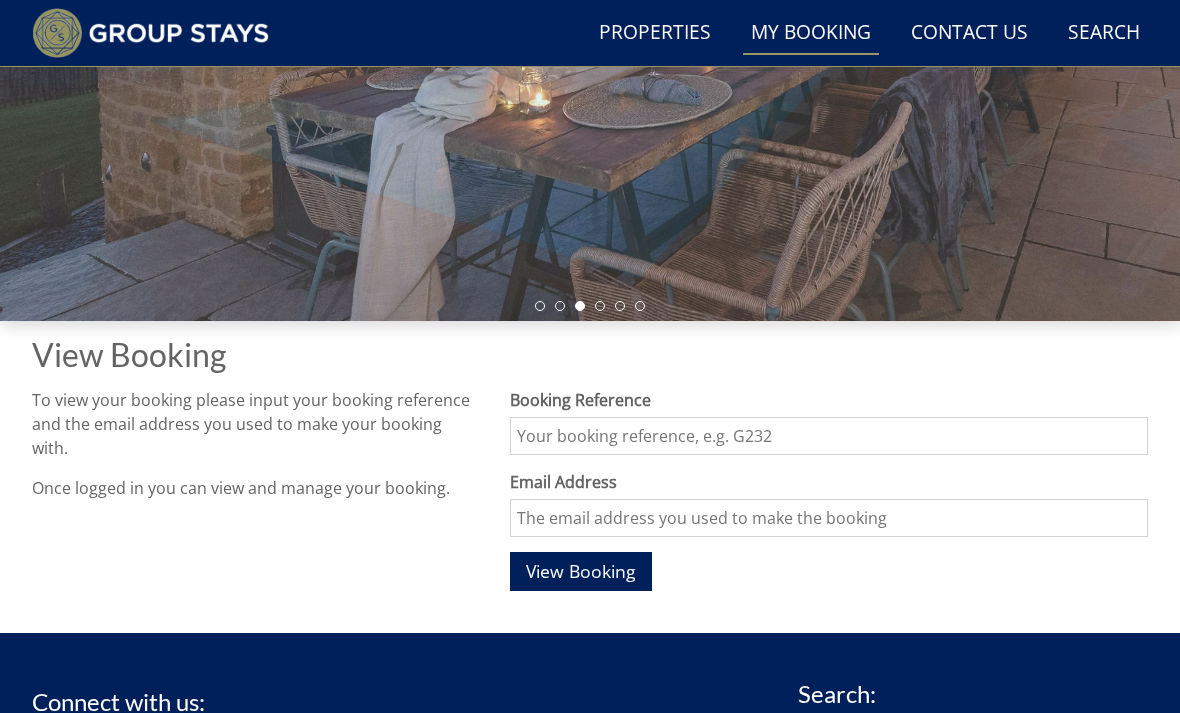 scroll, scrollTop: 450, scrollLeft: 0, axis: vertical 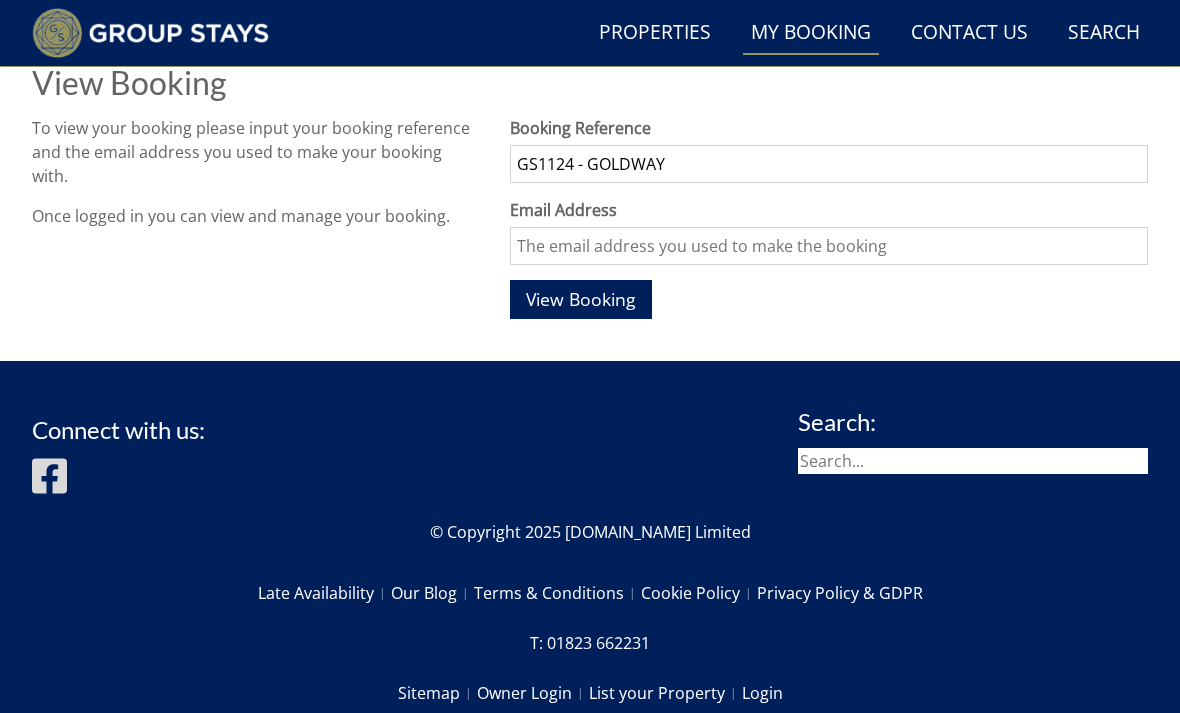 type on "GS1124 - GOLDWAY" 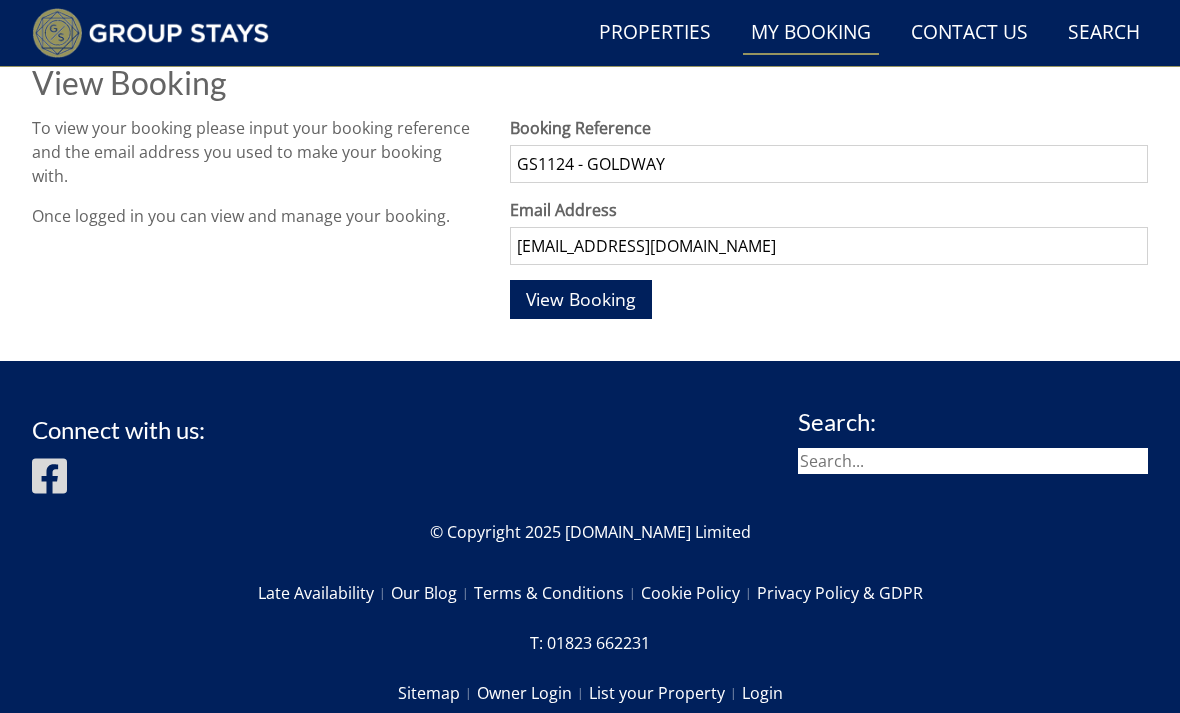 type on "[EMAIL_ADDRESS][DOMAIN_NAME]" 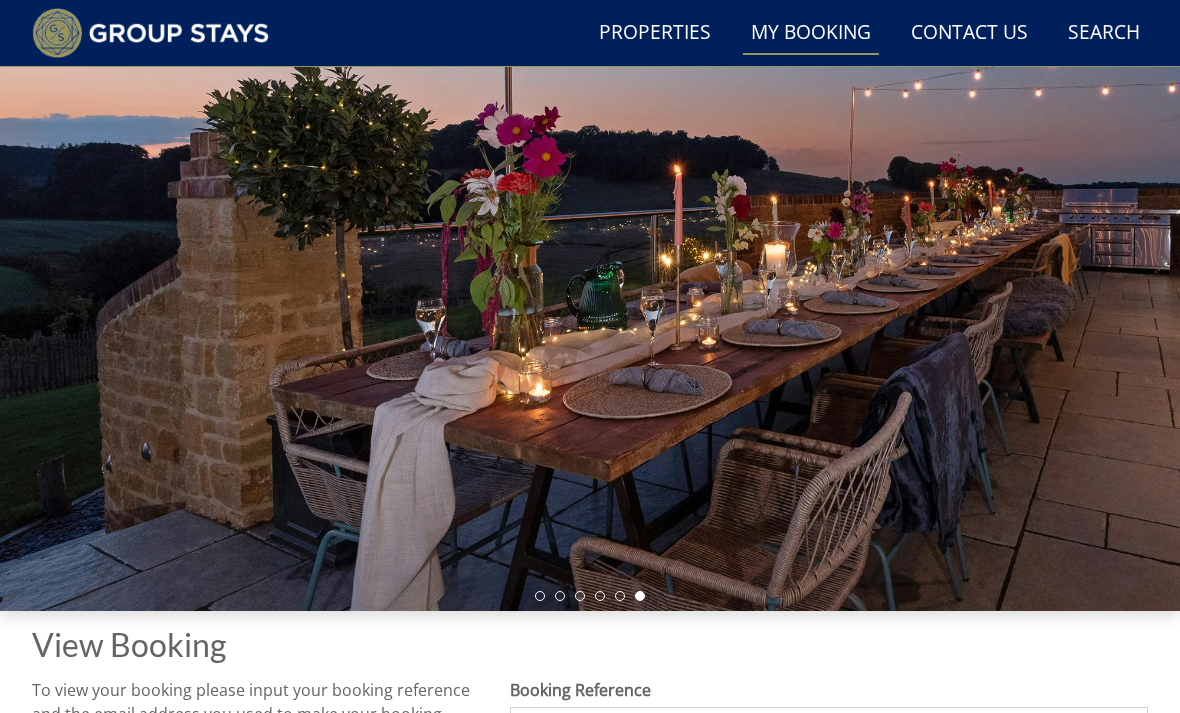 scroll, scrollTop: 0, scrollLeft: 0, axis: both 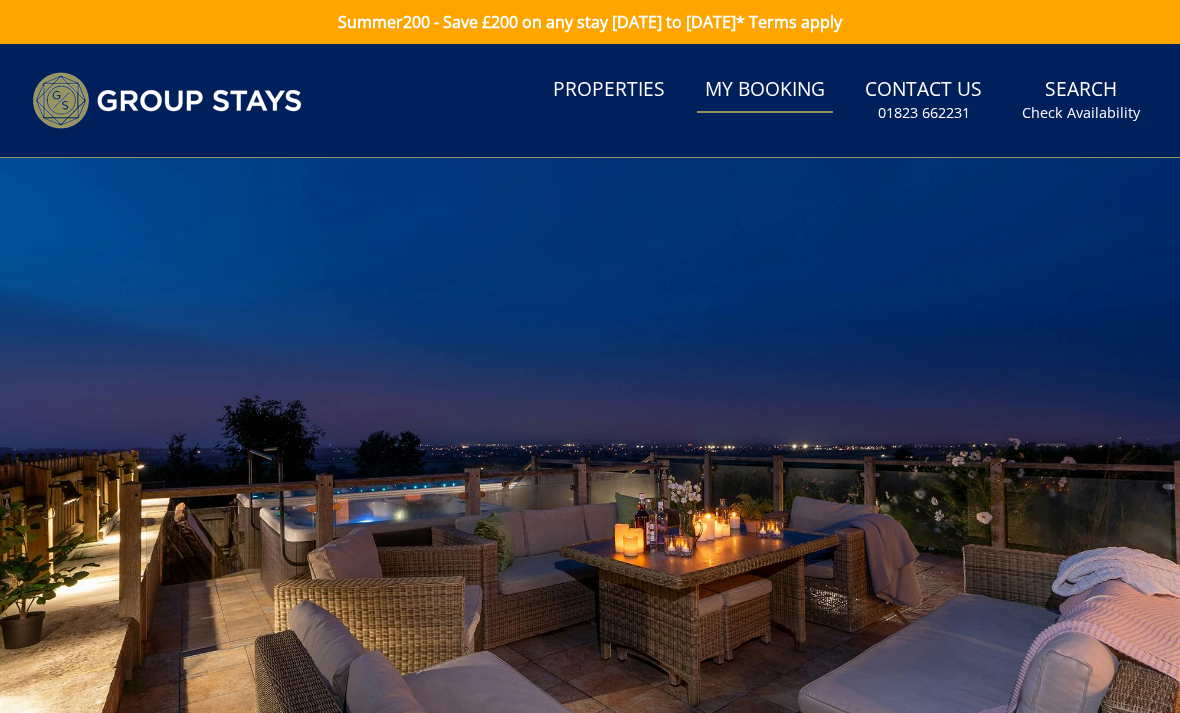 click on "Properties" at bounding box center [609, 90] 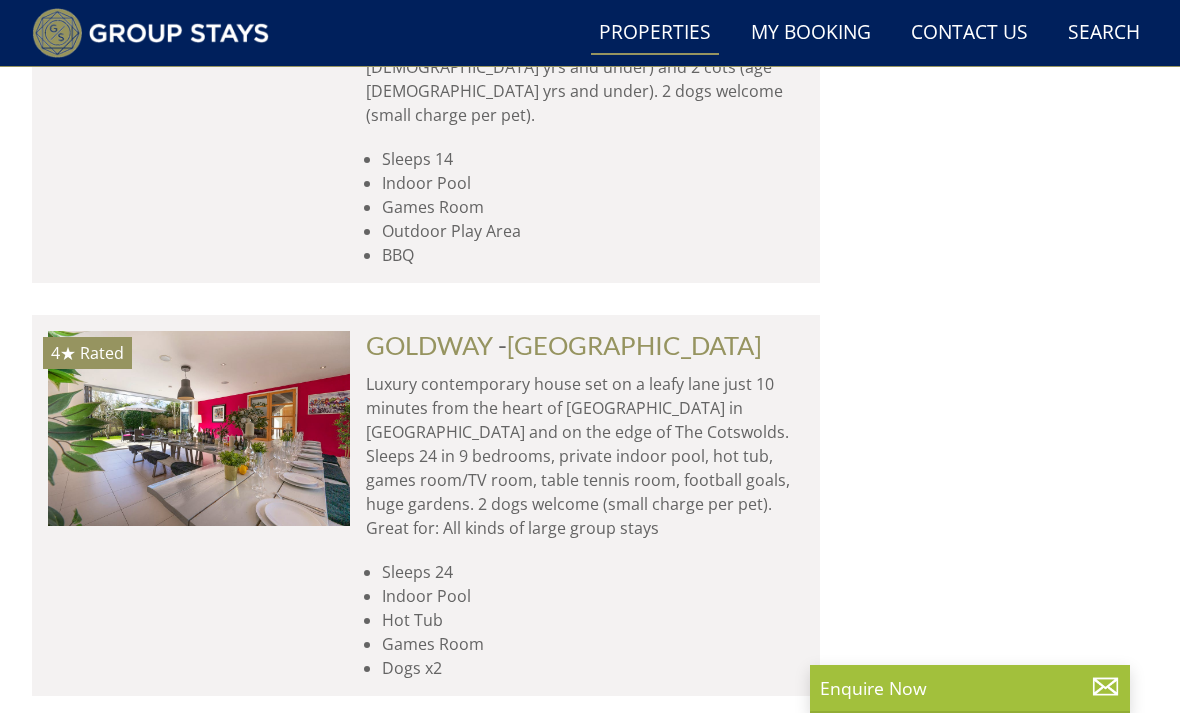scroll, scrollTop: 2598, scrollLeft: 0, axis: vertical 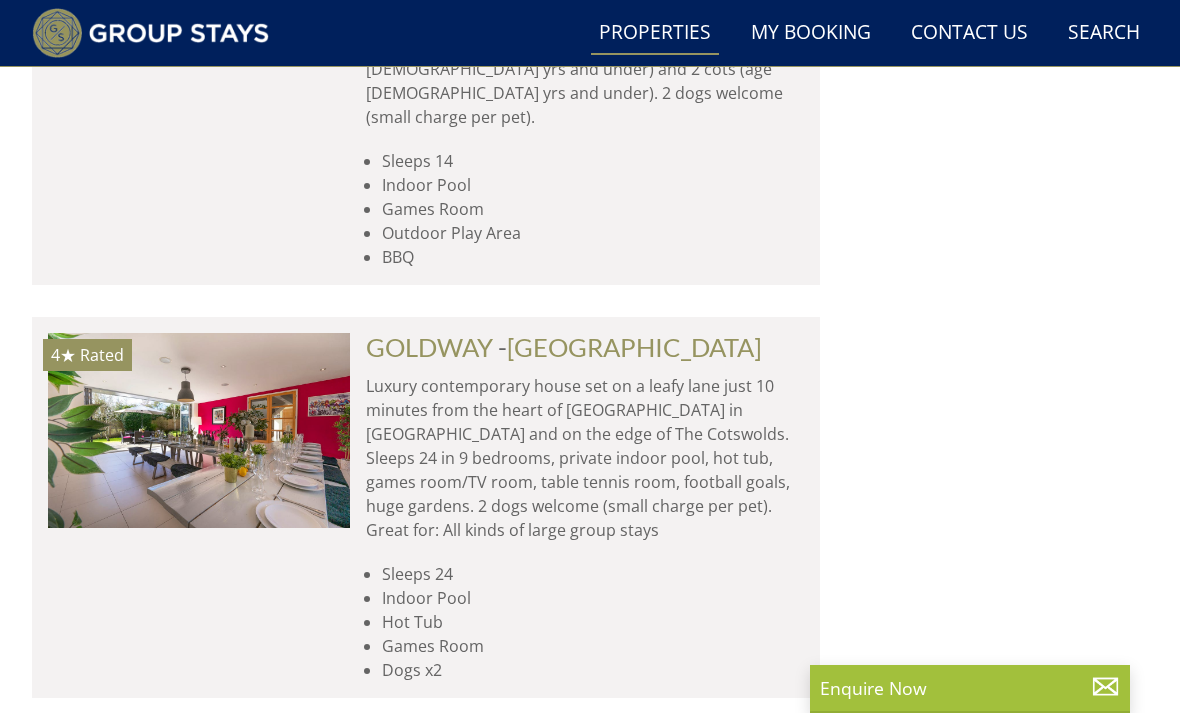 click on "Luxury contemporary house set on a leafy lane just 10 minutes from the heart of [GEOGRAPHIC_DATA] in [GEOGRAPHIC_DATA] and on the edge of The Cotswolds. Sleeps 24 in 9 bedrooms, private indoor pool, hot tub, games room/TV room, table tennis room, football goals, huge gardens. 2 dogs welcome (small charge per pet).
Great for: All kinds of large group stays" at bounding box center (585, 458) 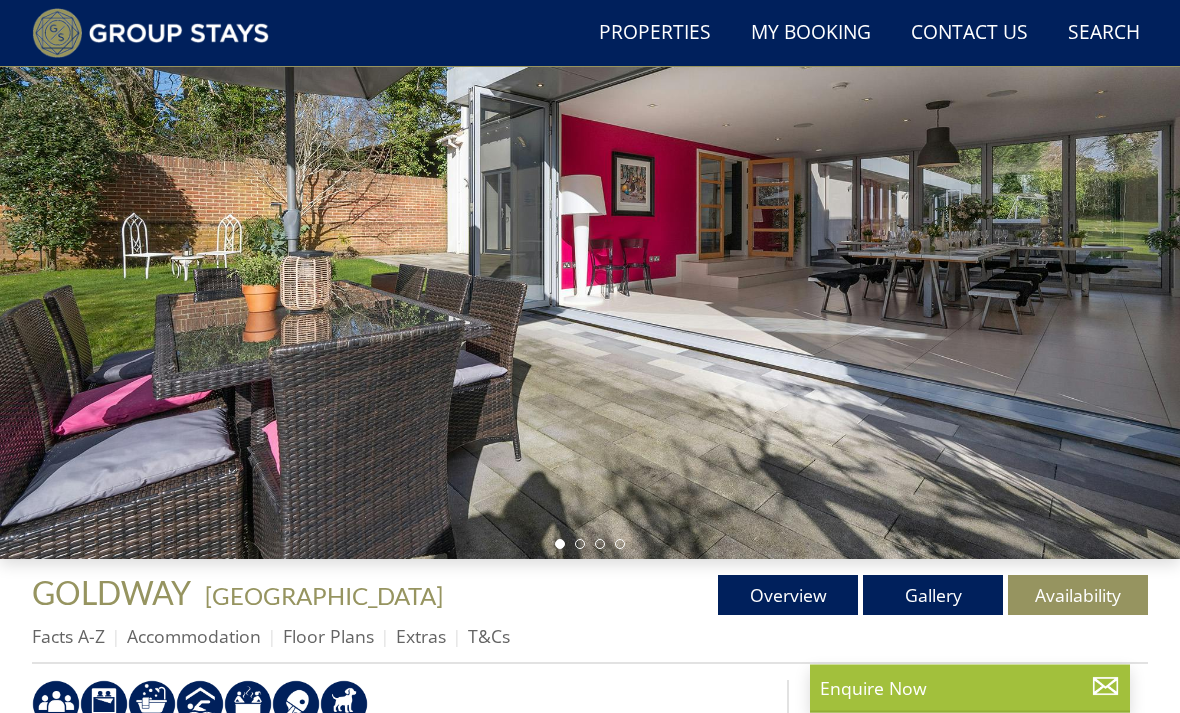 scroll, scrollTop: 213, scrollLeft: 0, axis: vertical 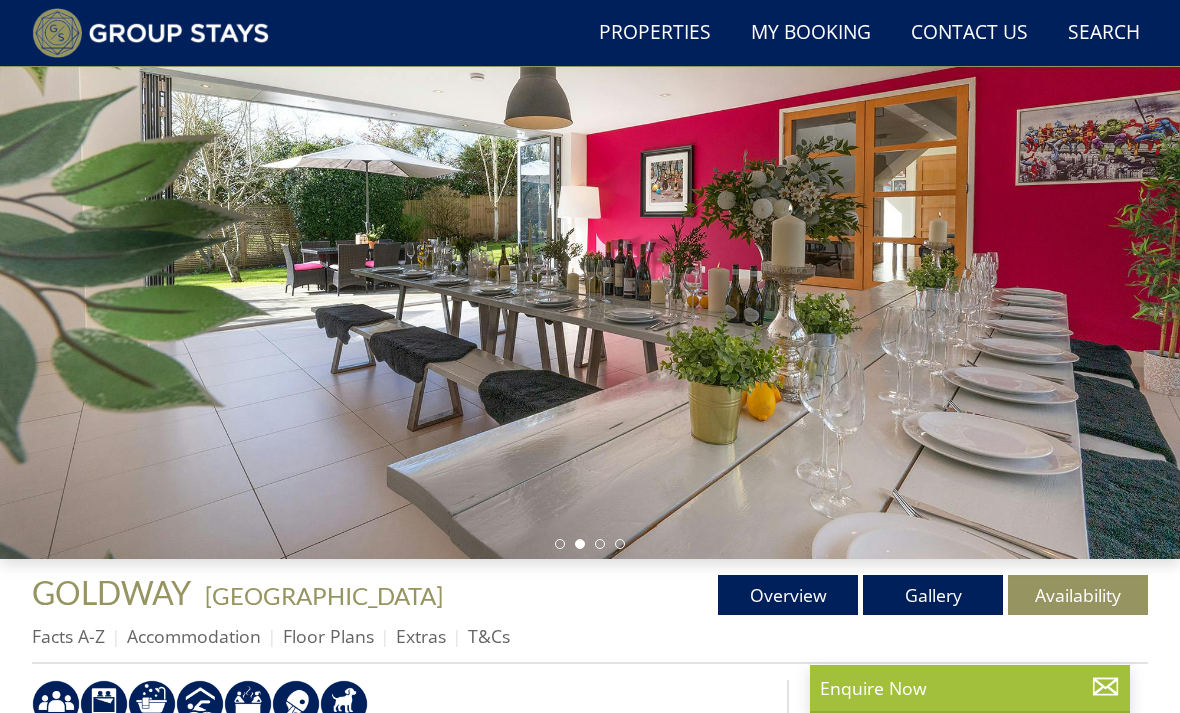 click on "Gallery" at bounding box center [933, 595] 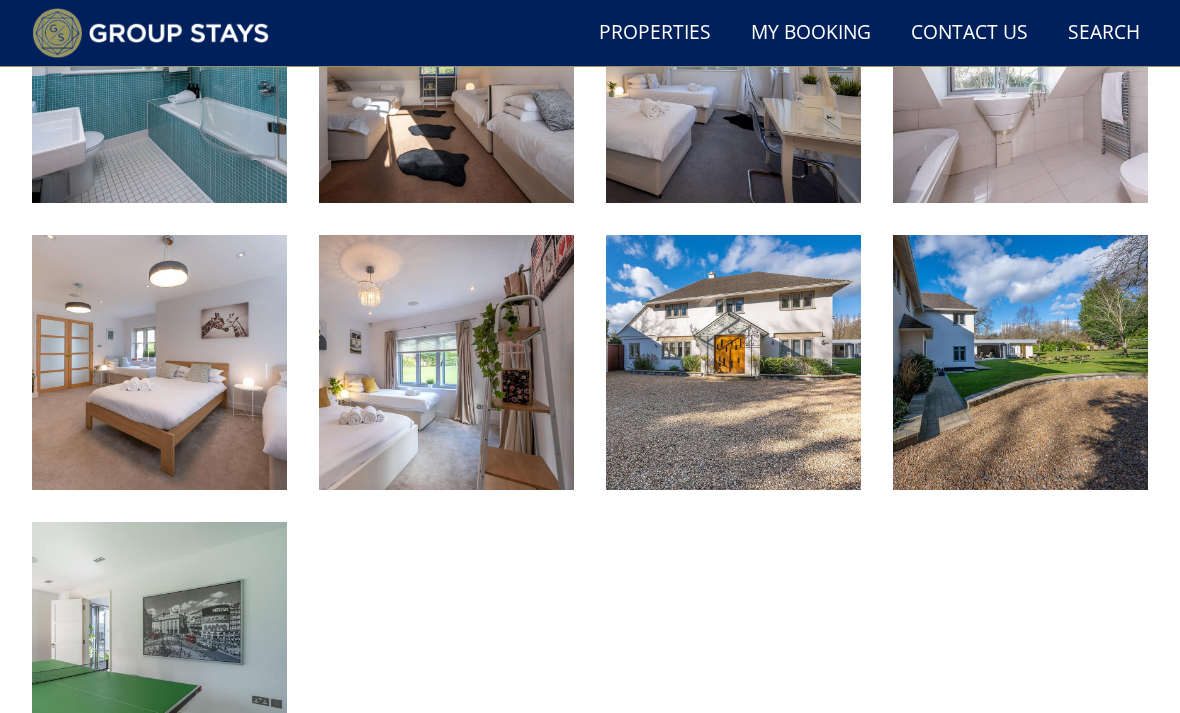 scroll, scrollTop: 2372, scrollLeft: 0, axis: vertical 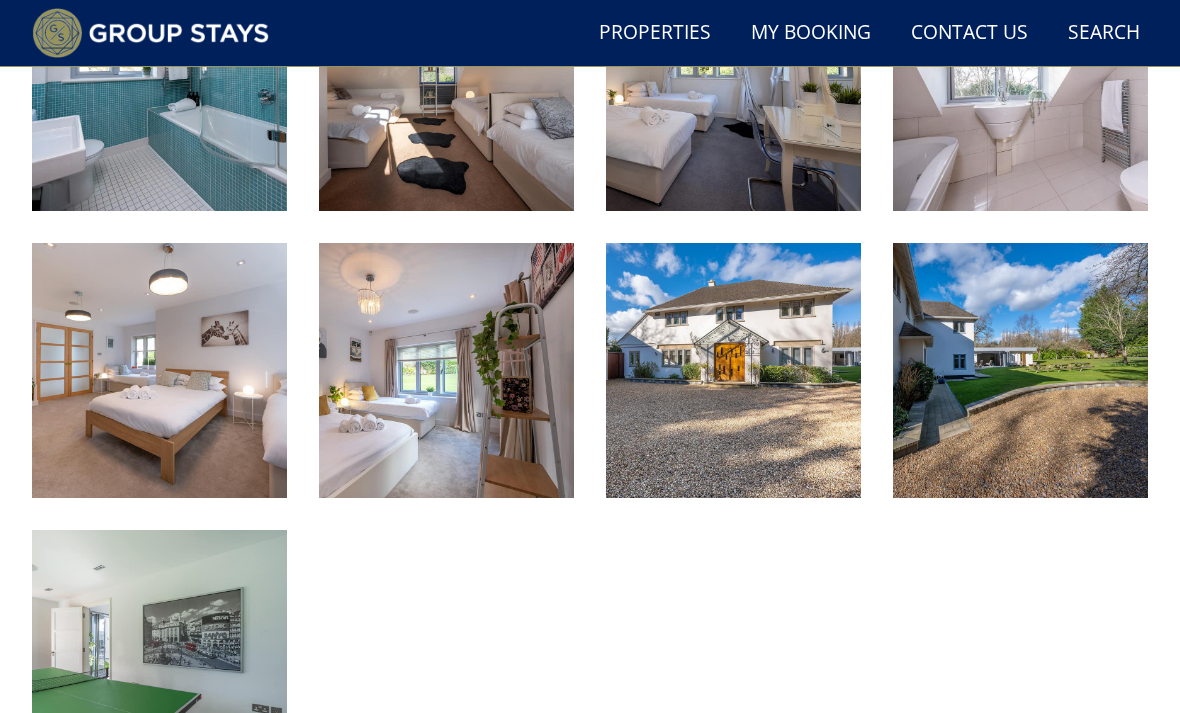 click at bounding box center [1020, 370] 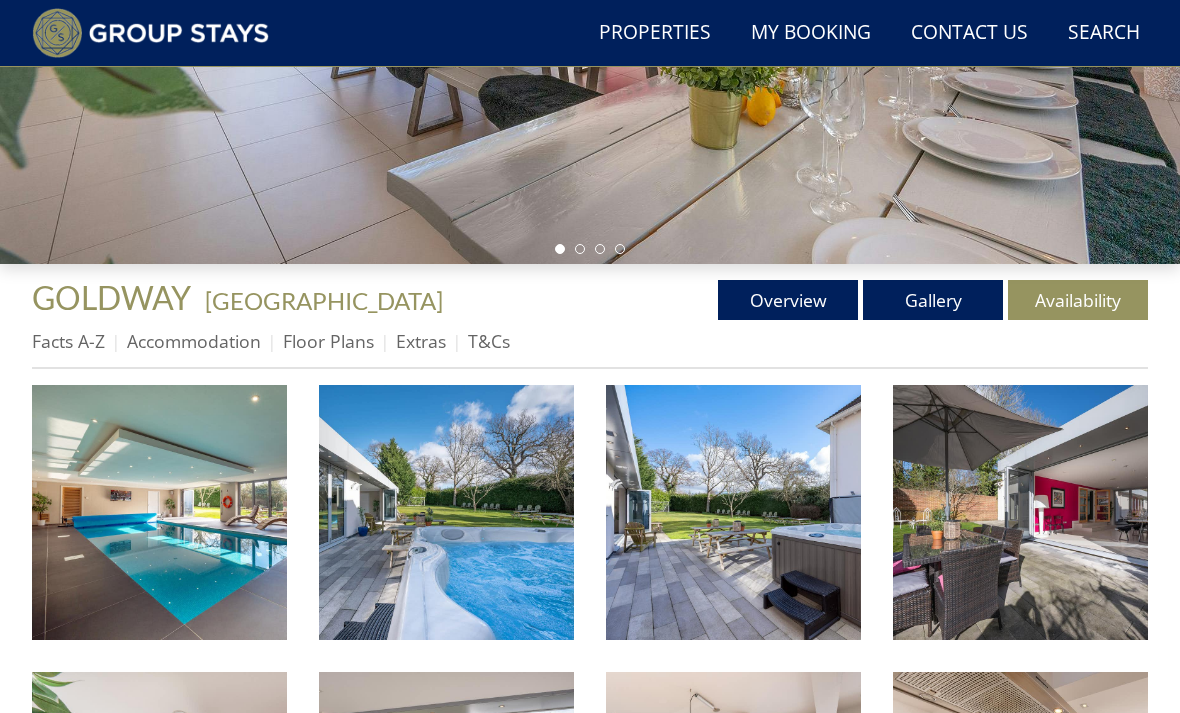 scroll, scrollTop: 508, scrollLeft: 0, axis: vertical 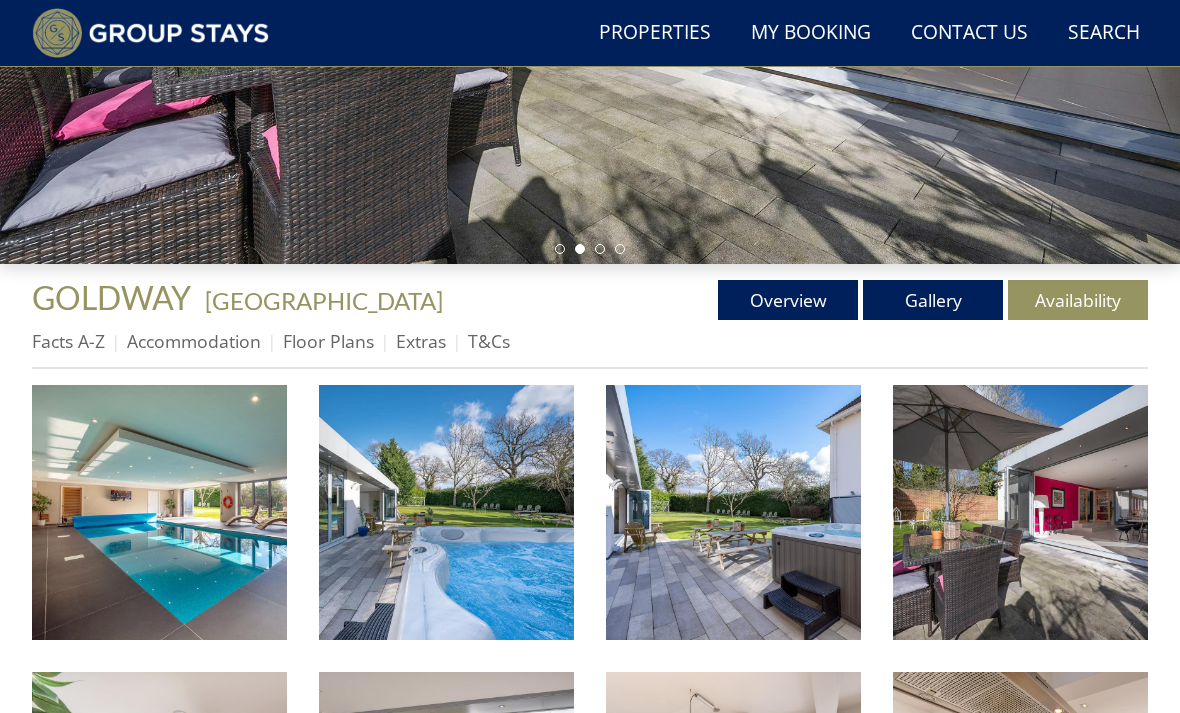 click on "Overview" at bounding box center [788, 300] 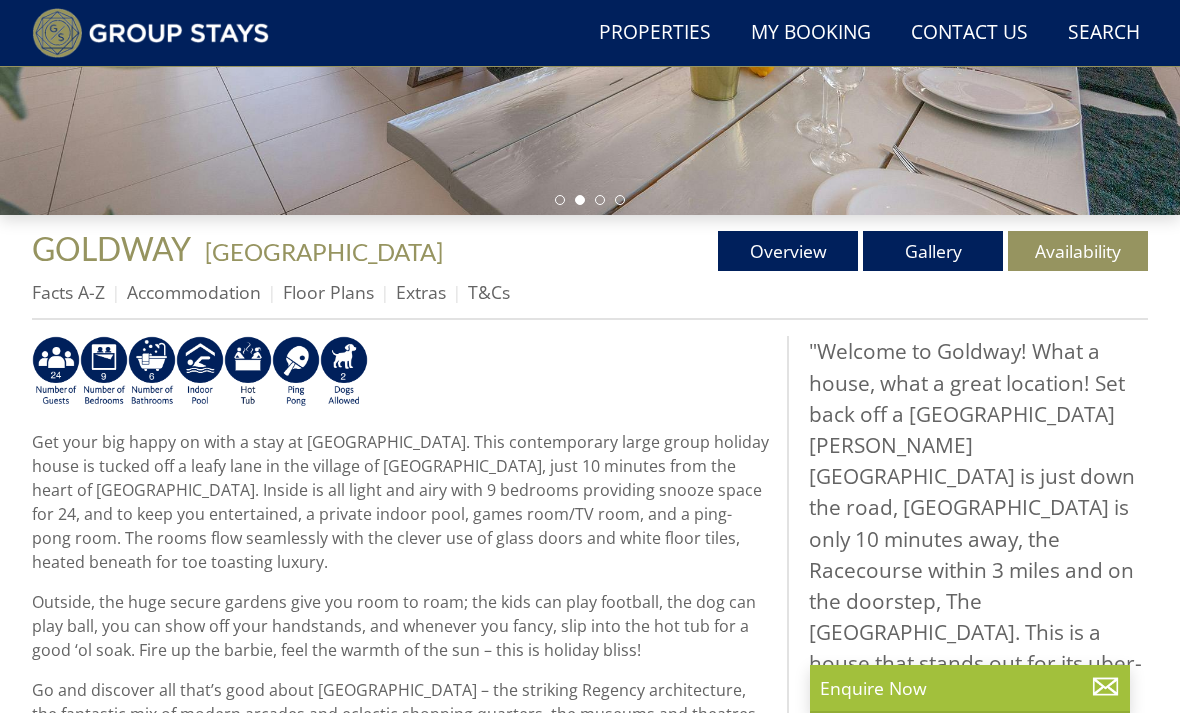 scroll, scrollTop: 556, scrollLeft: 0, axis: vertical 